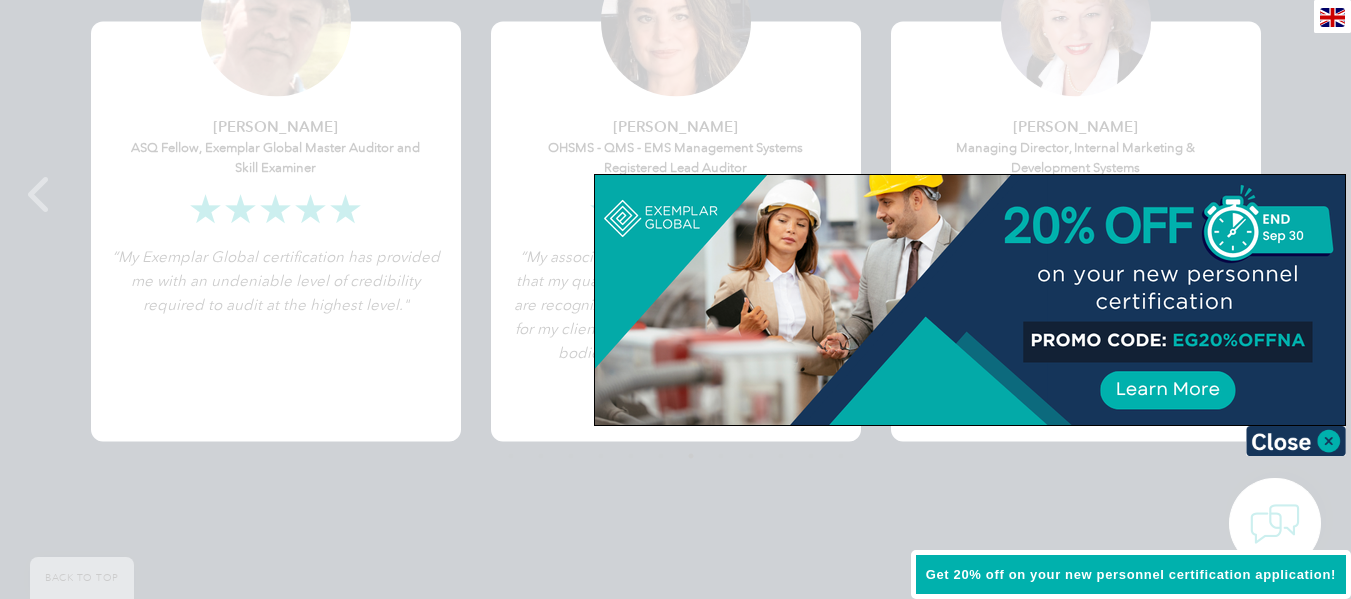 scroll, scrollTop: 4100, scrollLeft: 0, axis: vertical 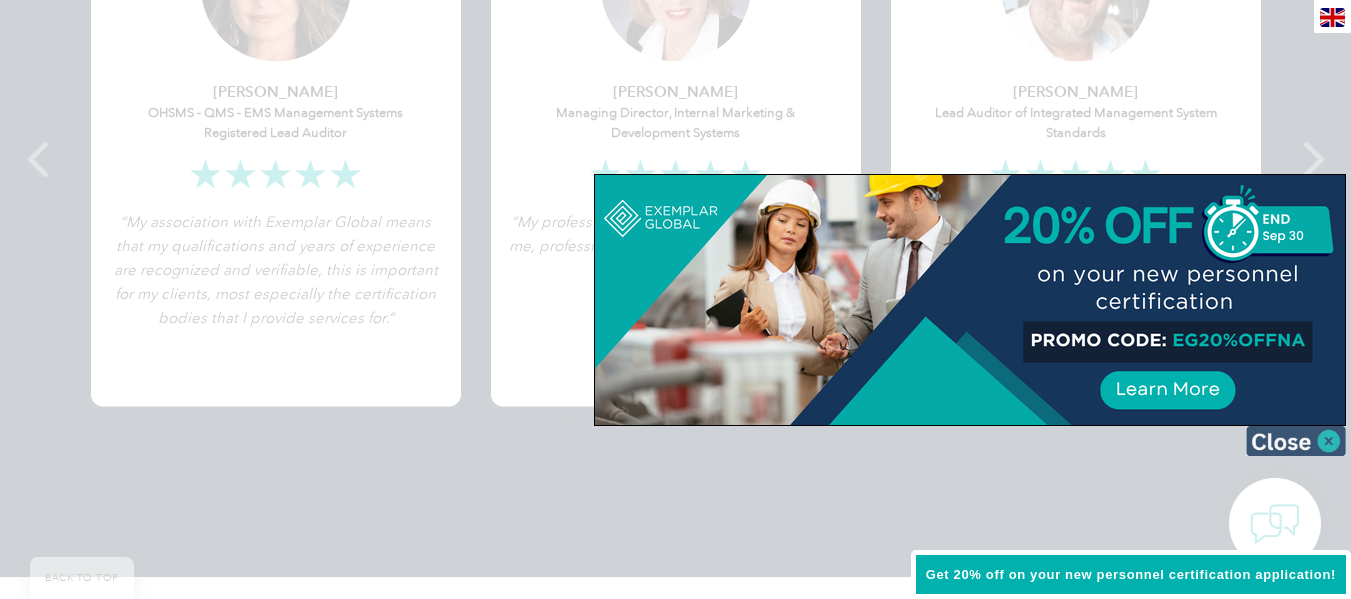 click at bounding box center [1296, 441] 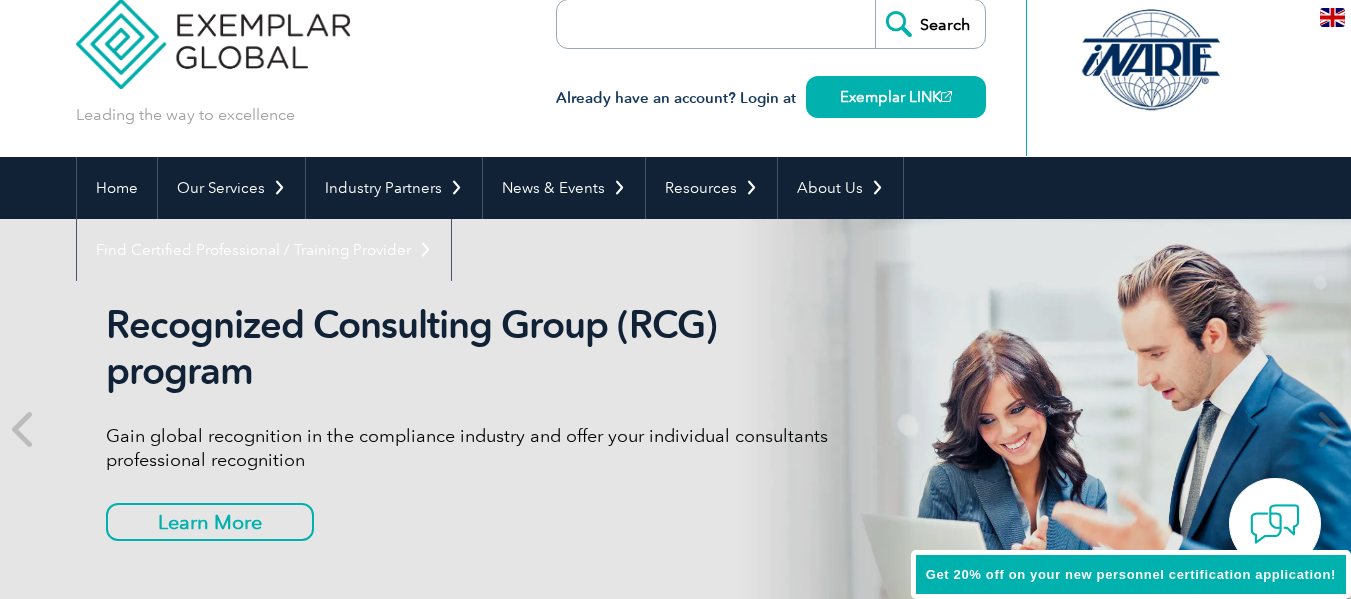 scroll, scrollTop: 0, scrollLeft: 0, axis: both 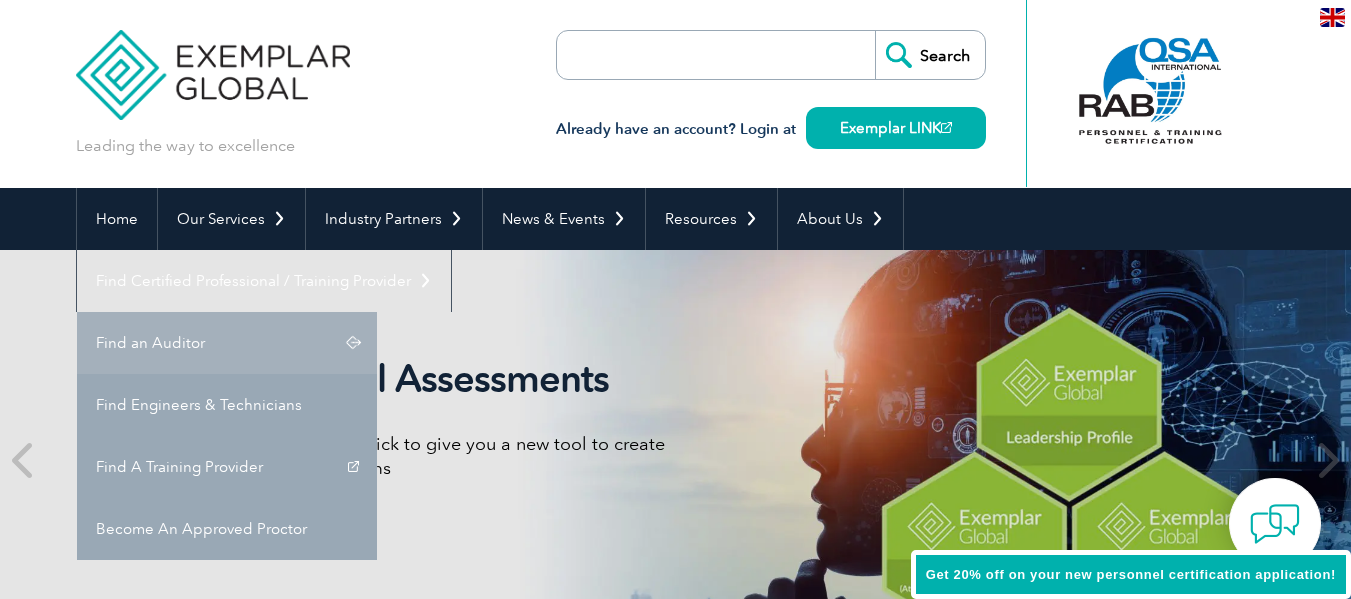 click on "Find an Auditor" at bounding box center [227, 343] 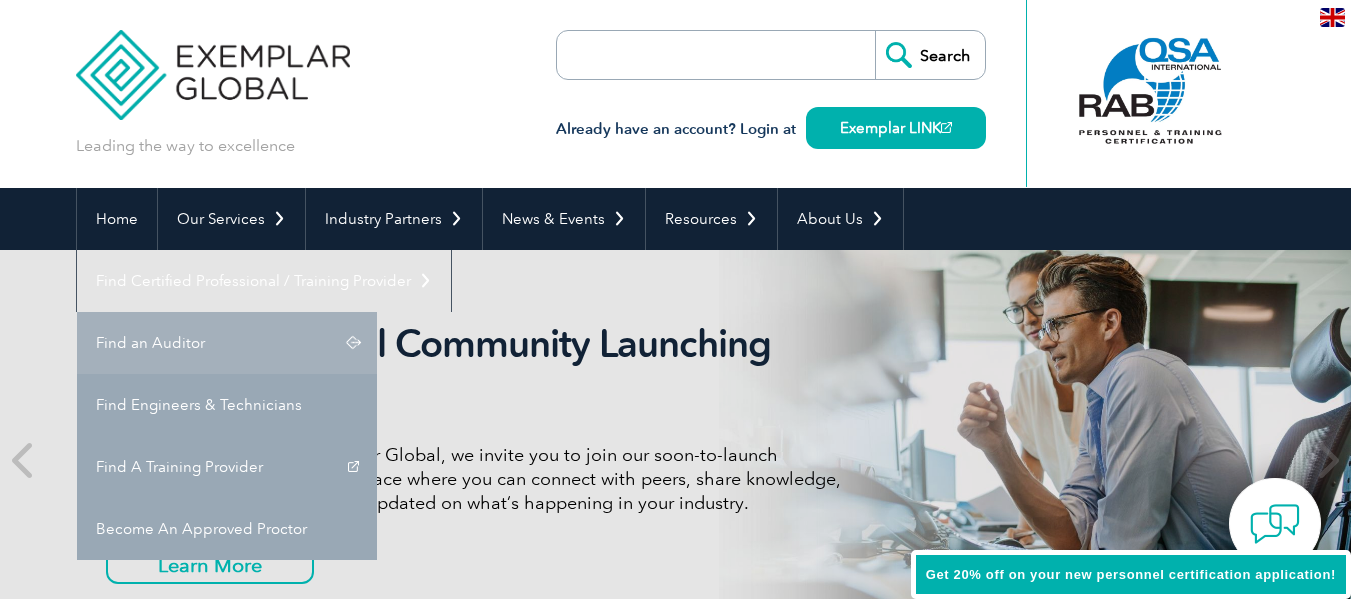 click on "Find an Auditor" at bounding box center (227, 343) 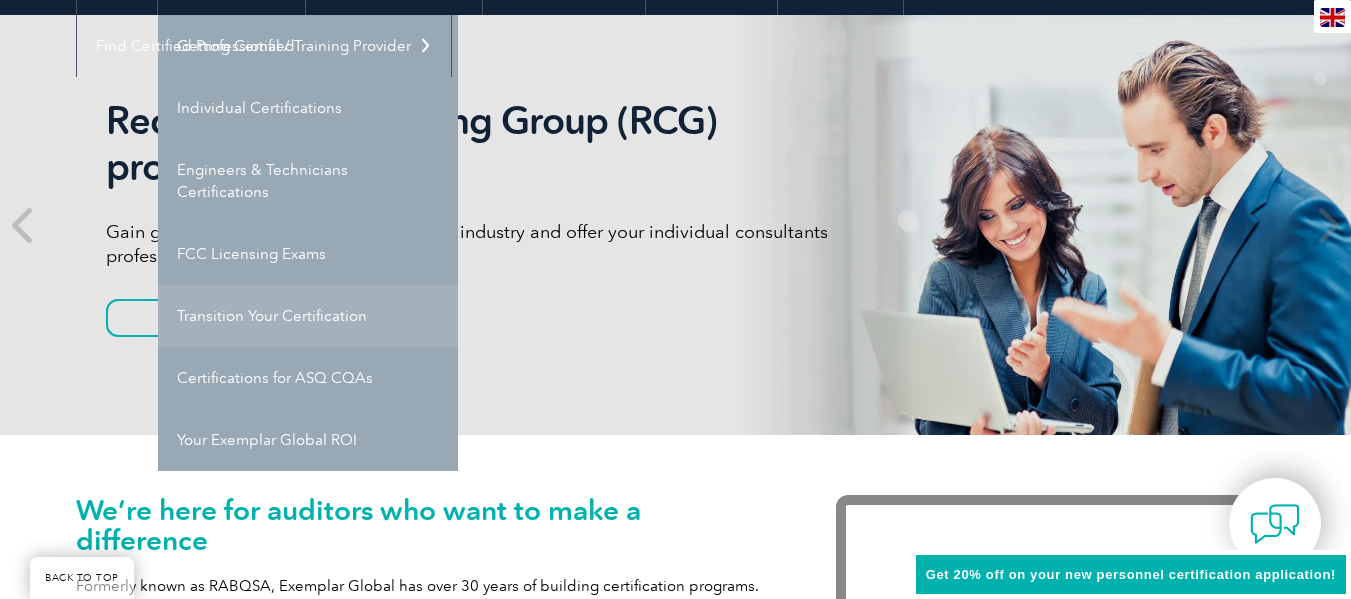 scroll, scrollTop: 200, scrollLeft: 0, axis: vertical 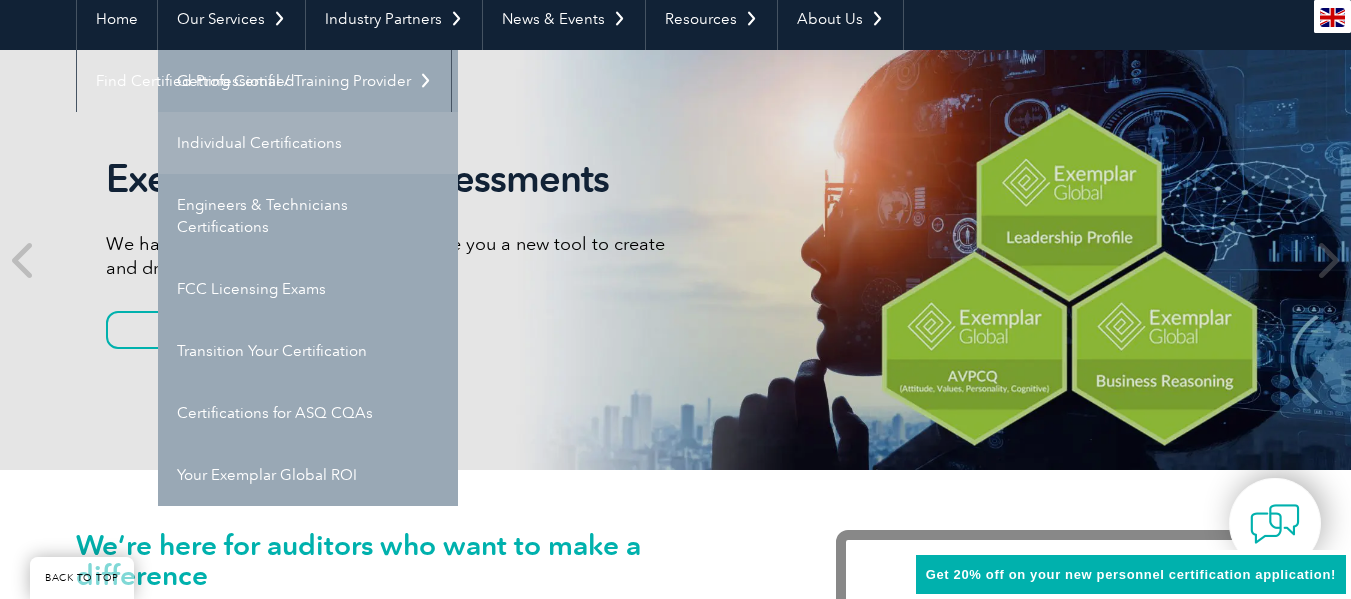 click on "Individual Certifications" at bounding box center [308, 143] 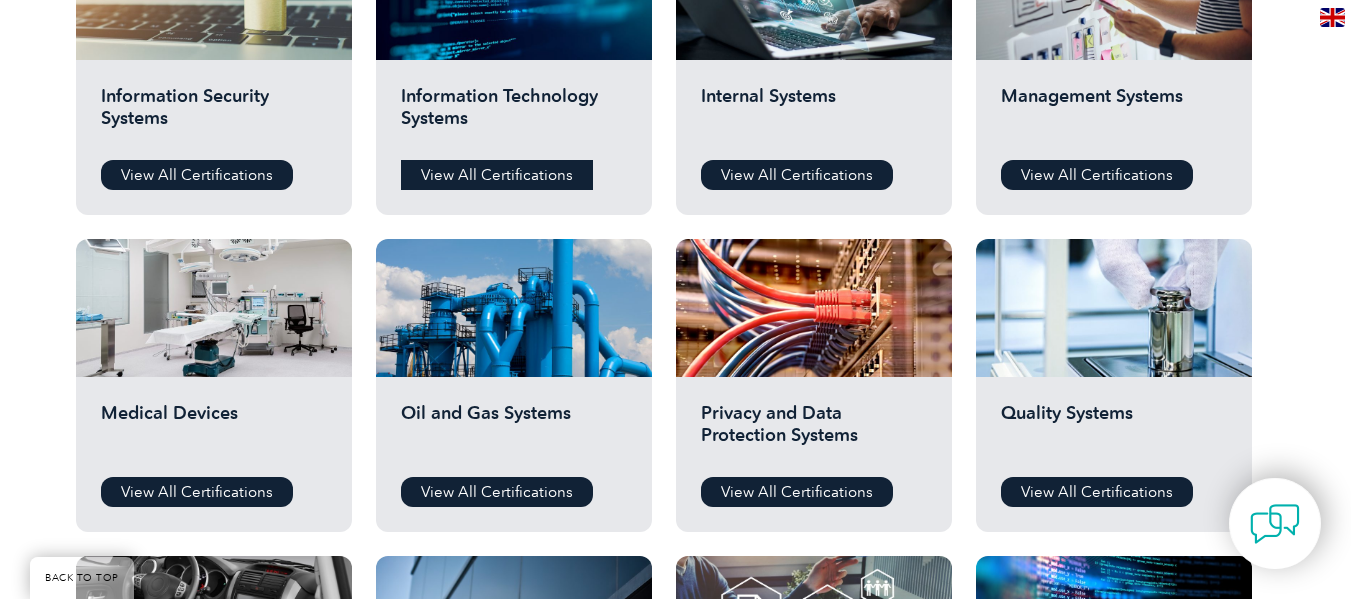 scroll, scrollTop: 1198, scrollLeft: 0, axis: vertical 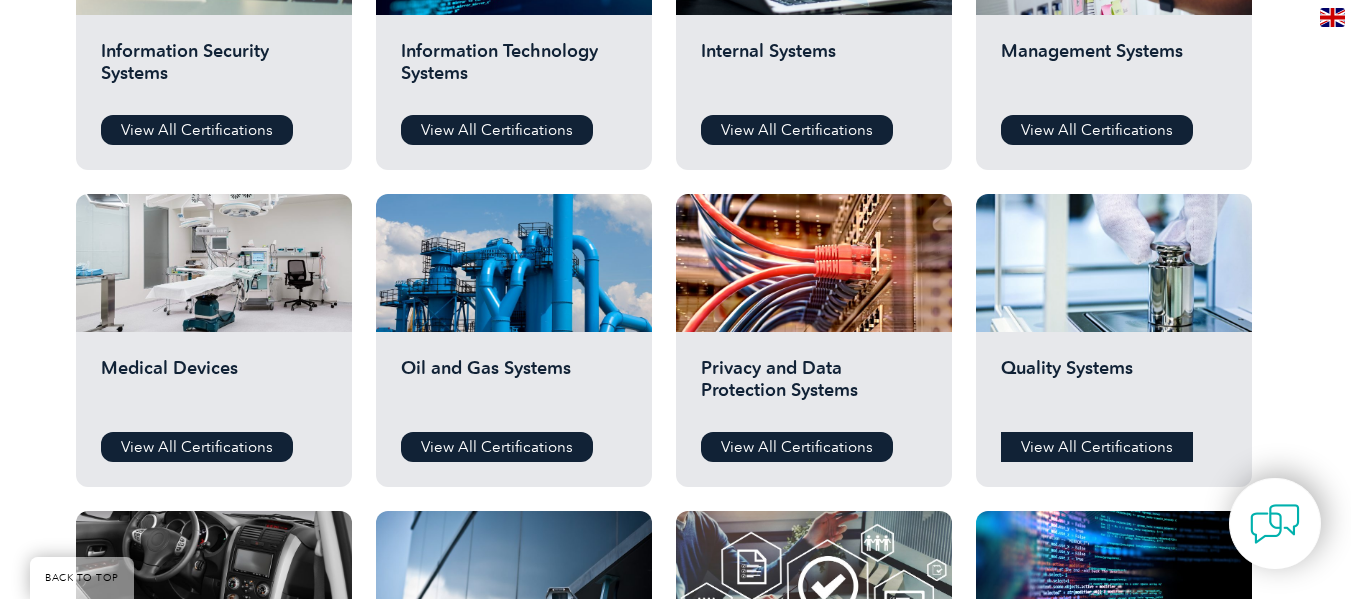 click on "View All Certifications" at bounding box center (1097, 447) 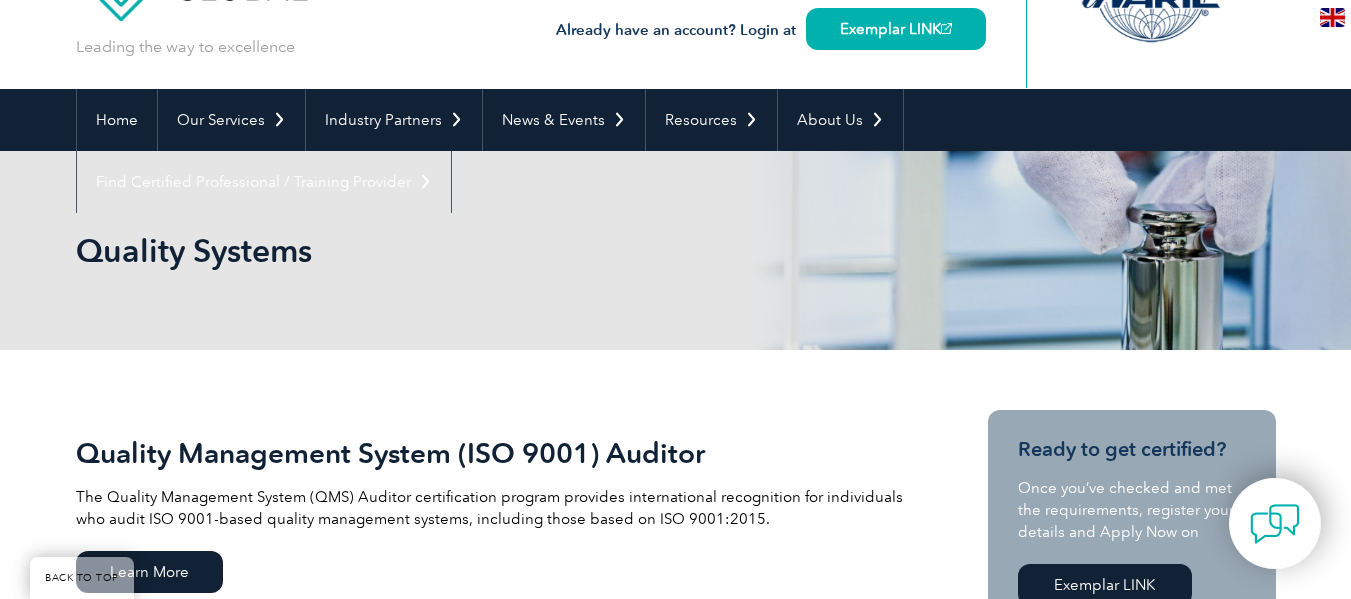 scroll, scrollTop: 400, scrollLeft: 0, axis: vertical 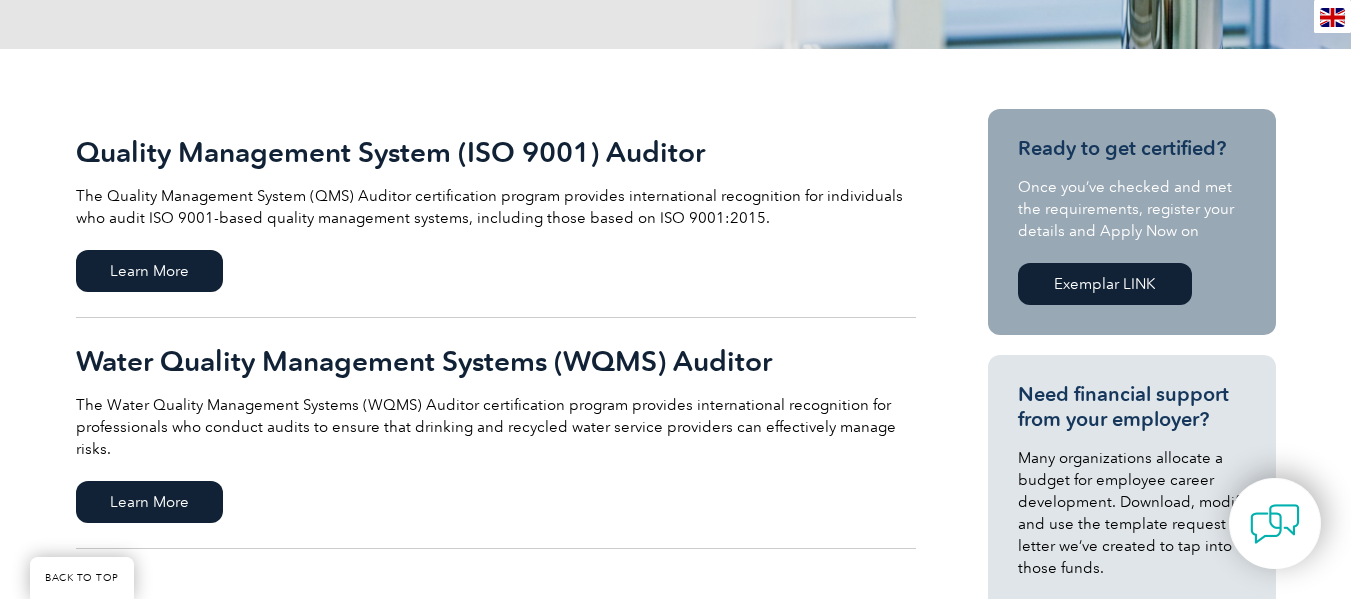 click on "Quality Management System (ISO 9001) Auditor" at bounding box center [496, 152] 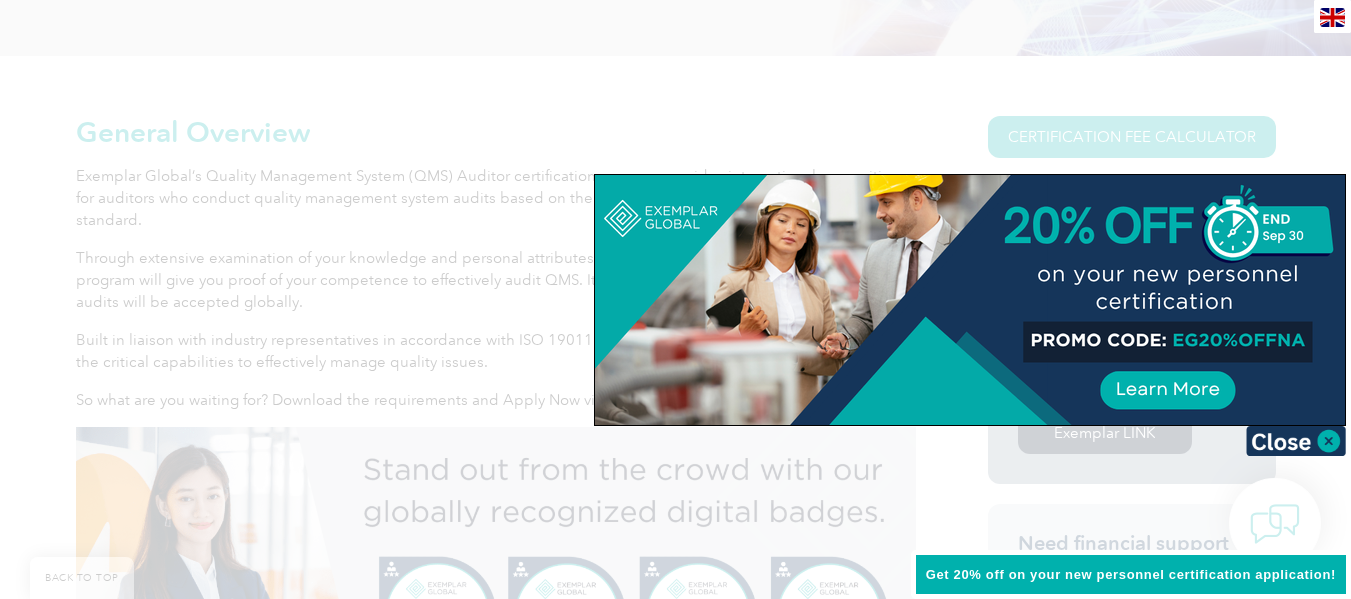 scroll, scrollTop: 493, scrollLeft: 0, axis: vertical 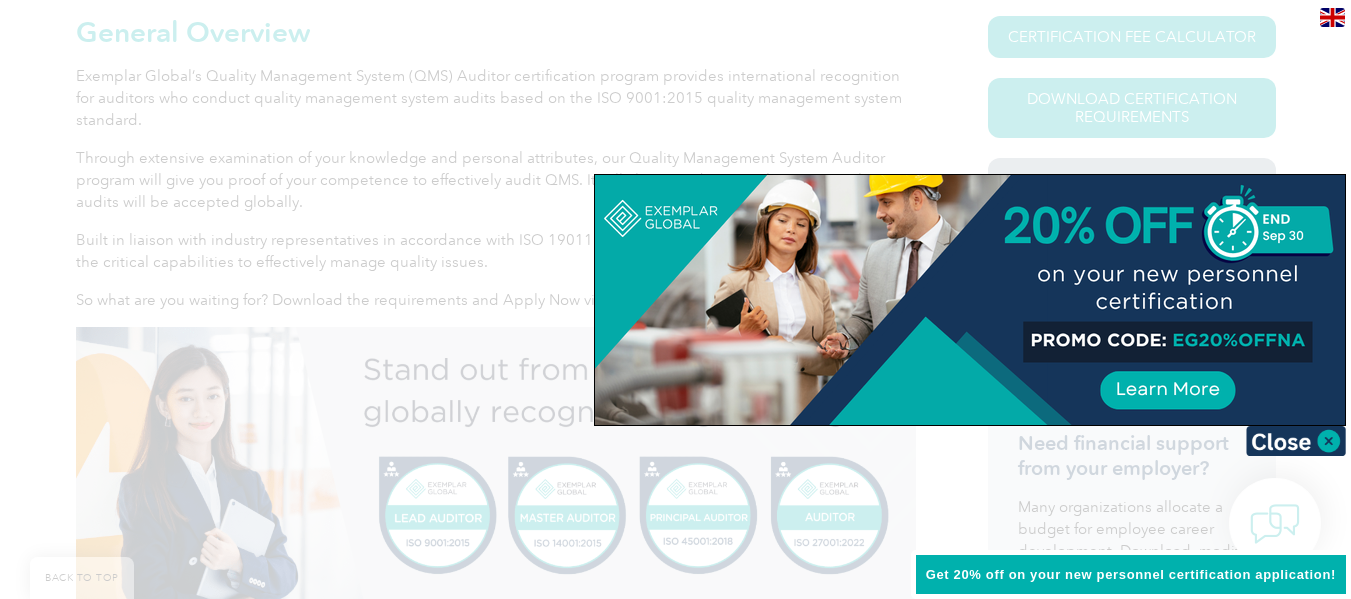 click at bounding box center (1296, 441) 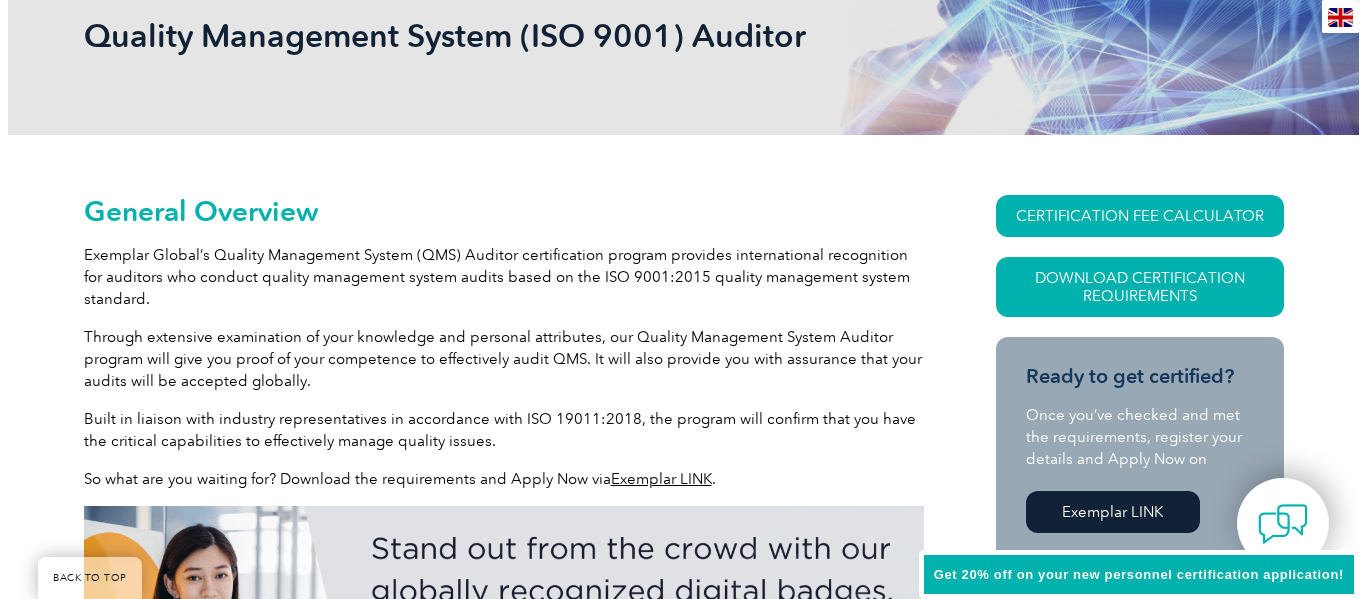 scroll, scrollTop: 193, scrollLeft: 0, axis: vertical 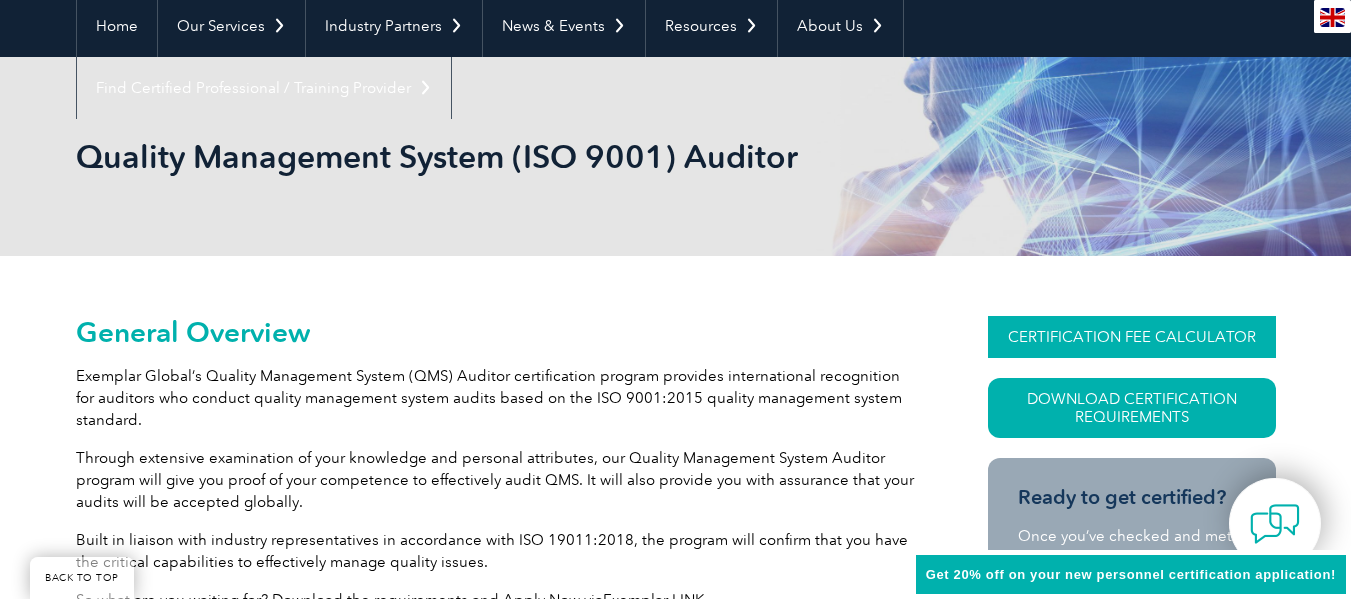 click on "CERTIFICATION FEE CALCULATOR" at bounding box center [1132, 337] 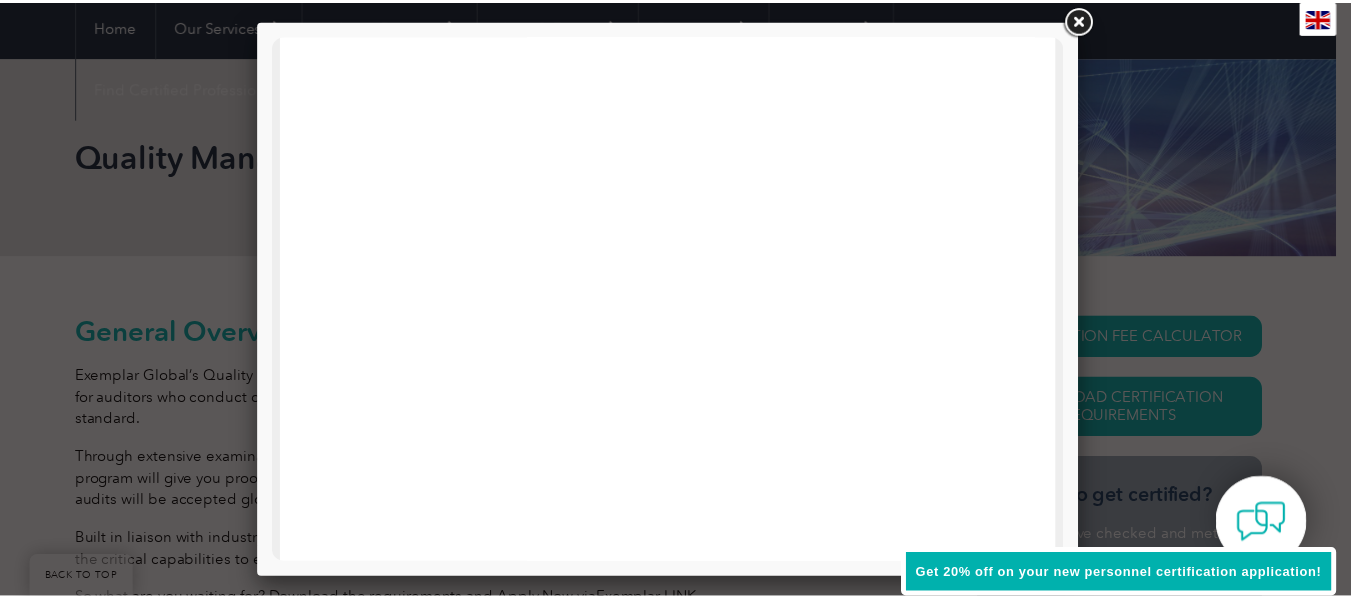 scroll, scrollTop: 1025, scrollLeft: 0, axis: vertical 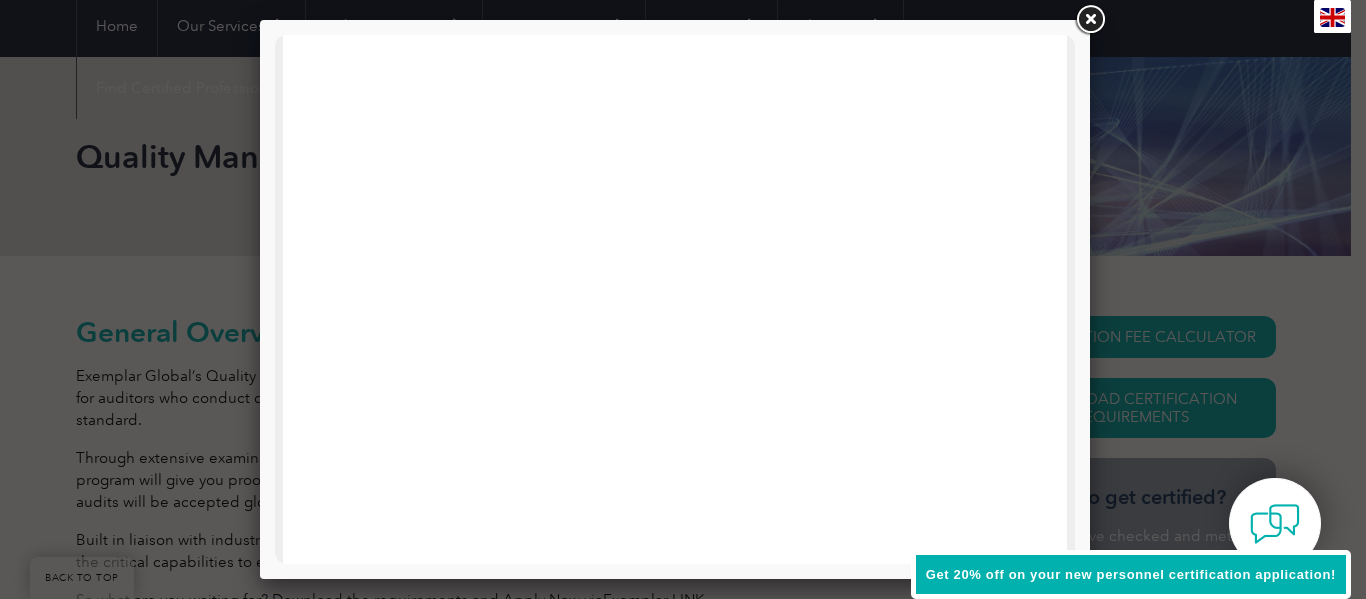 click at bounding box center (1090, 20) 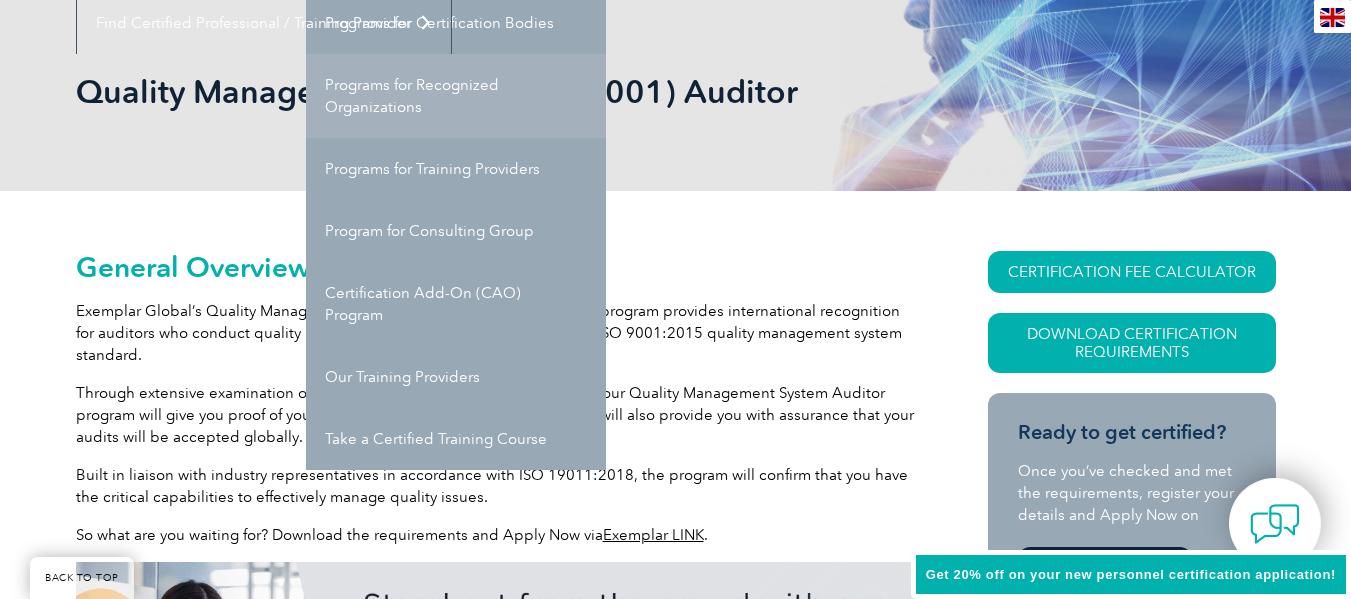 scroll, scrollTop: 300, scrollLeft: 0, axis: vertical 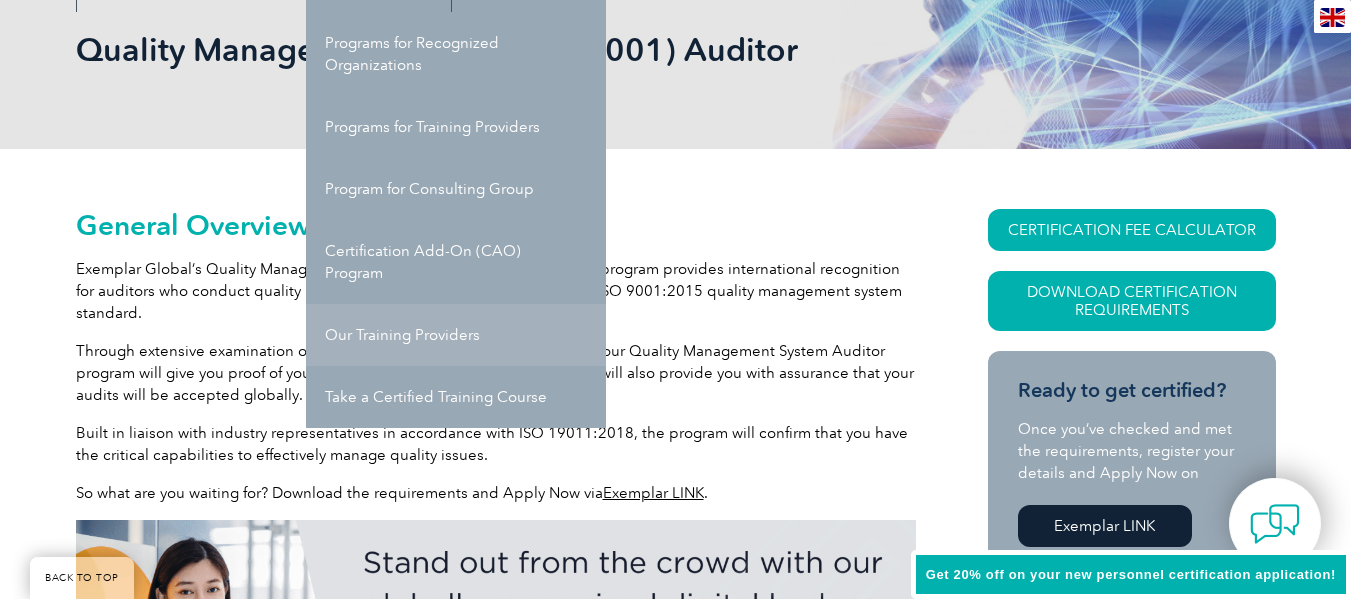 click on "Our Training Providers" at bounding box center (456, 335) 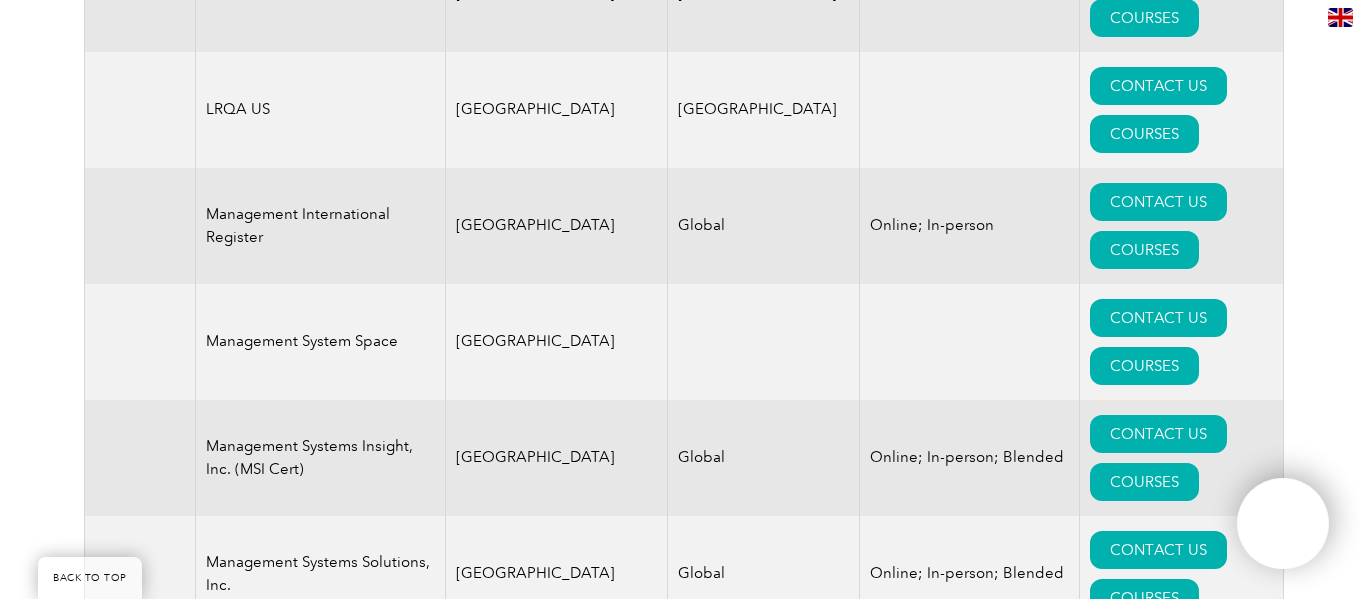 scroll, scrollTop: 18400, scrollLeft: 0, axis: vertical 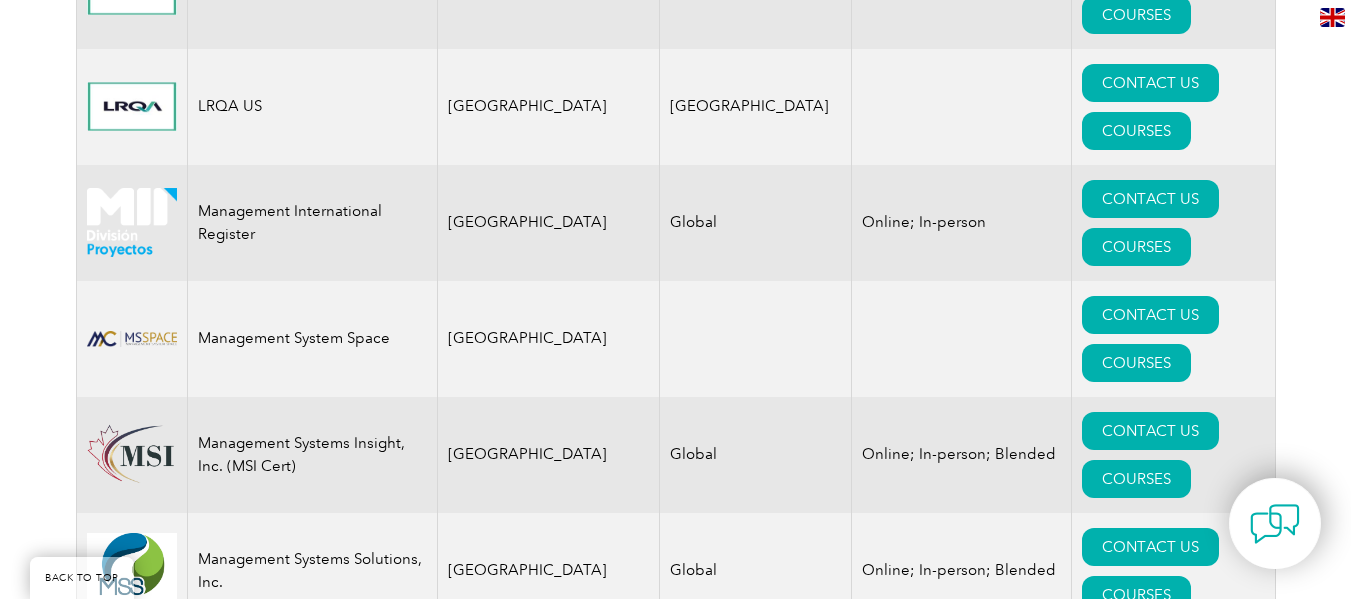 click on "COURSES" at bounding box center (1136, 7880) 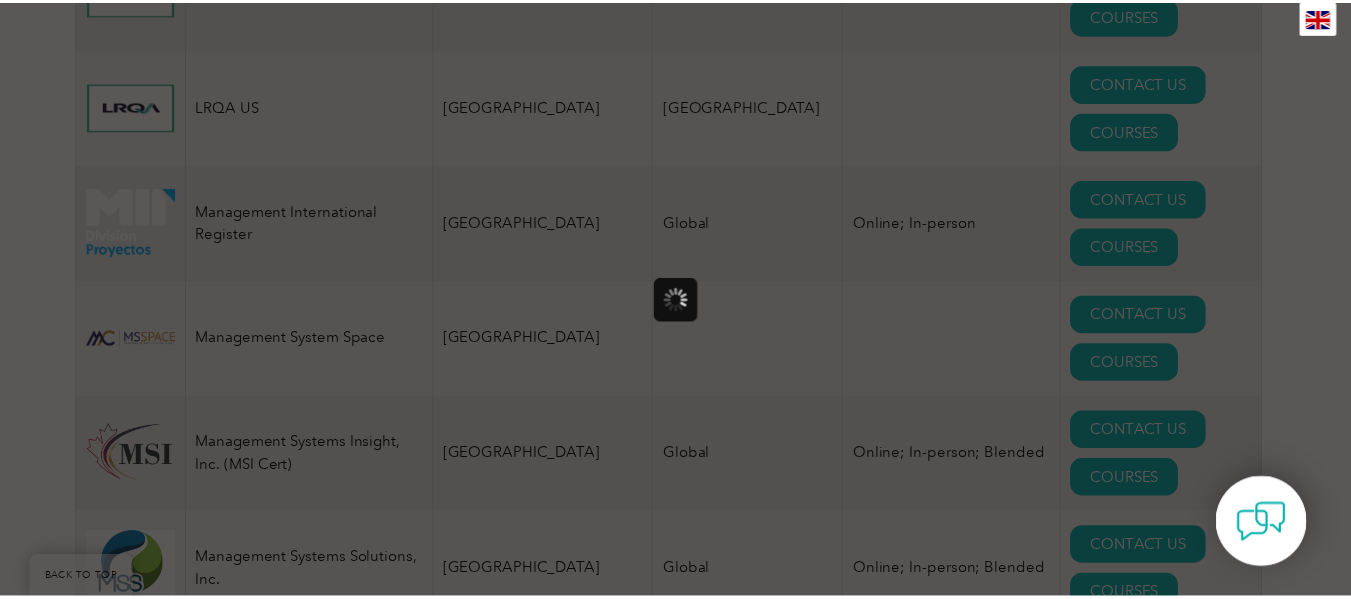 scroll, scrollTop: 0, scrollLeft: 0, axis: both 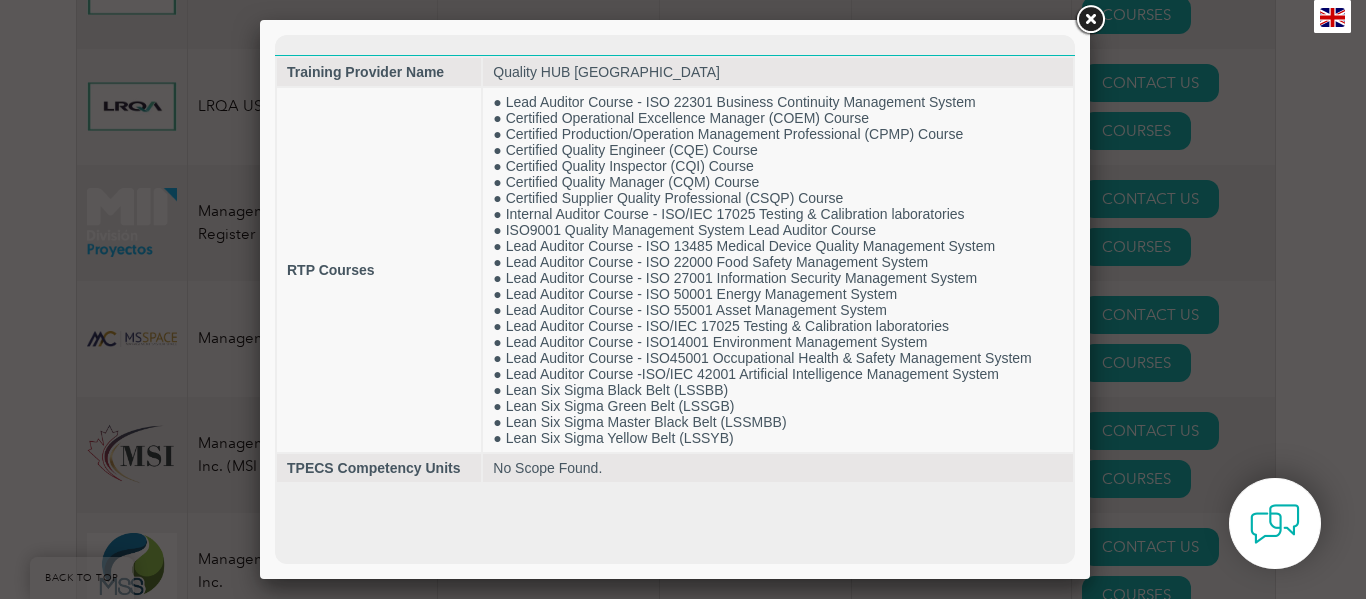 click at bounding box center [1090, 20] 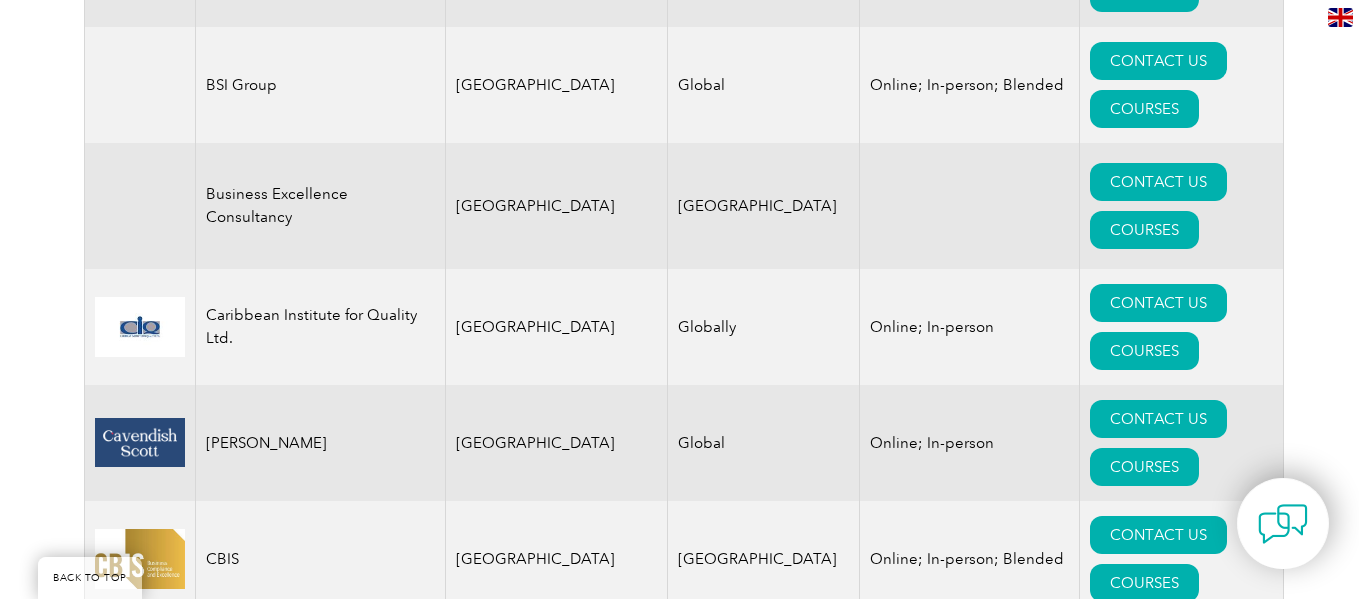 scroll, scrollTop: 5500, scrollLeft: 0, axis: vertical 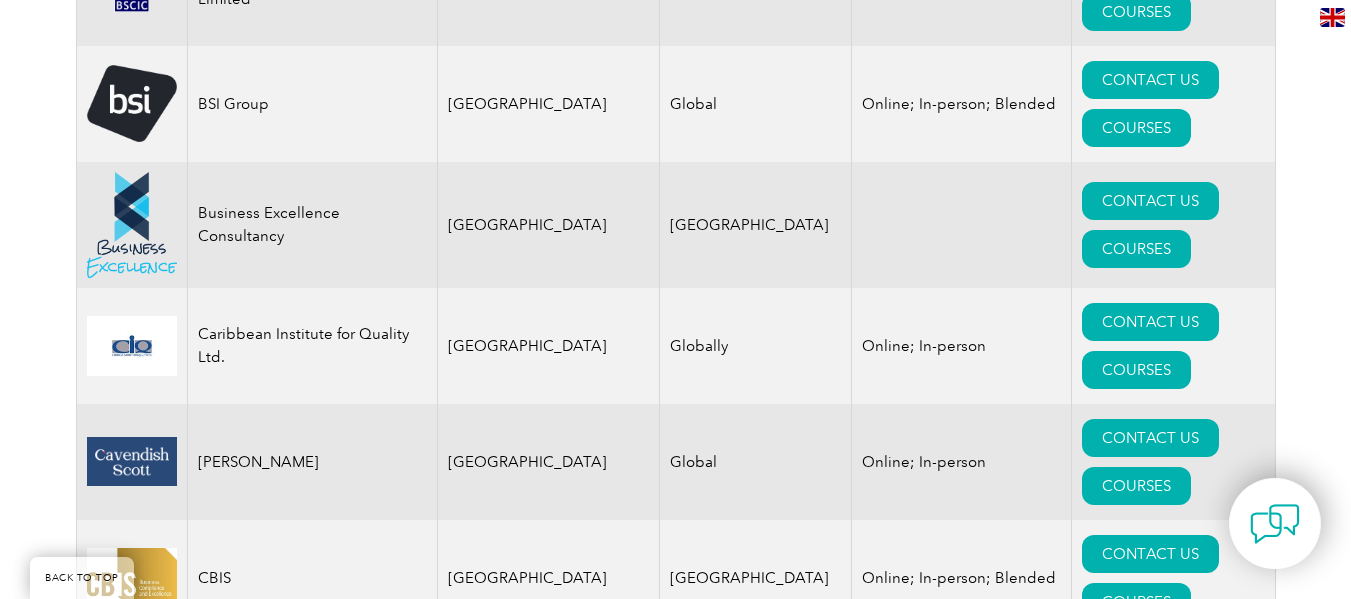 click on "COURSES" at bounding box center [1136, 2126] 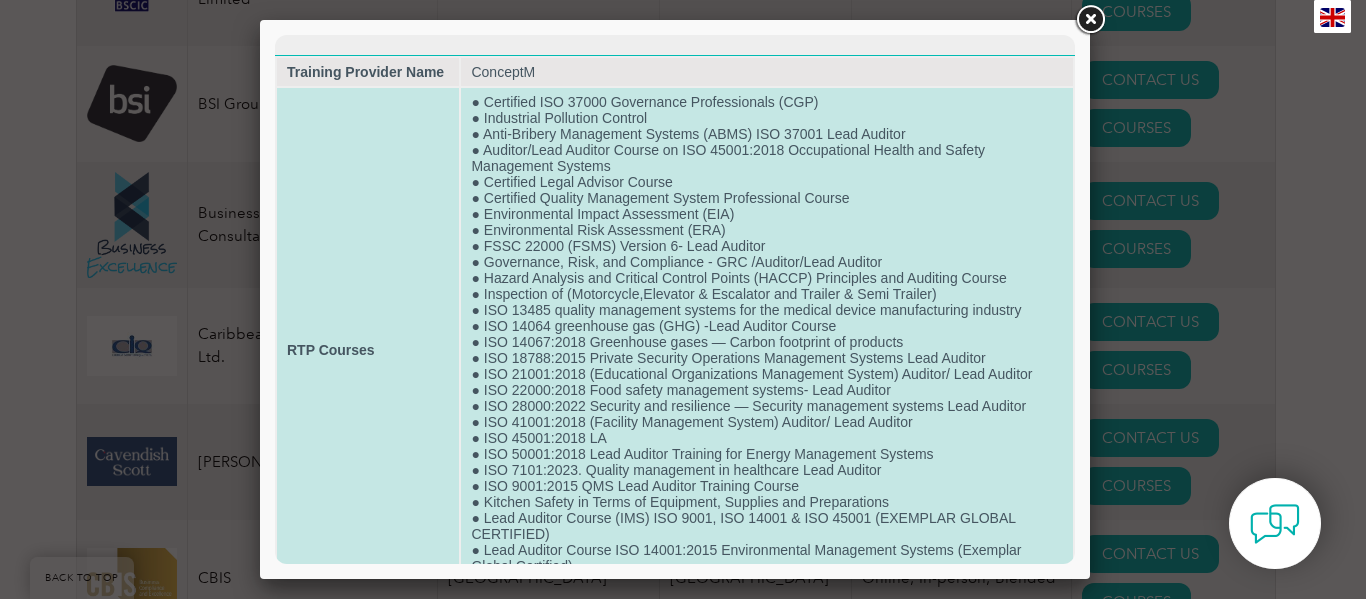 scroll, scrollTop: 96, scrollLeft: 0, axis: vertical 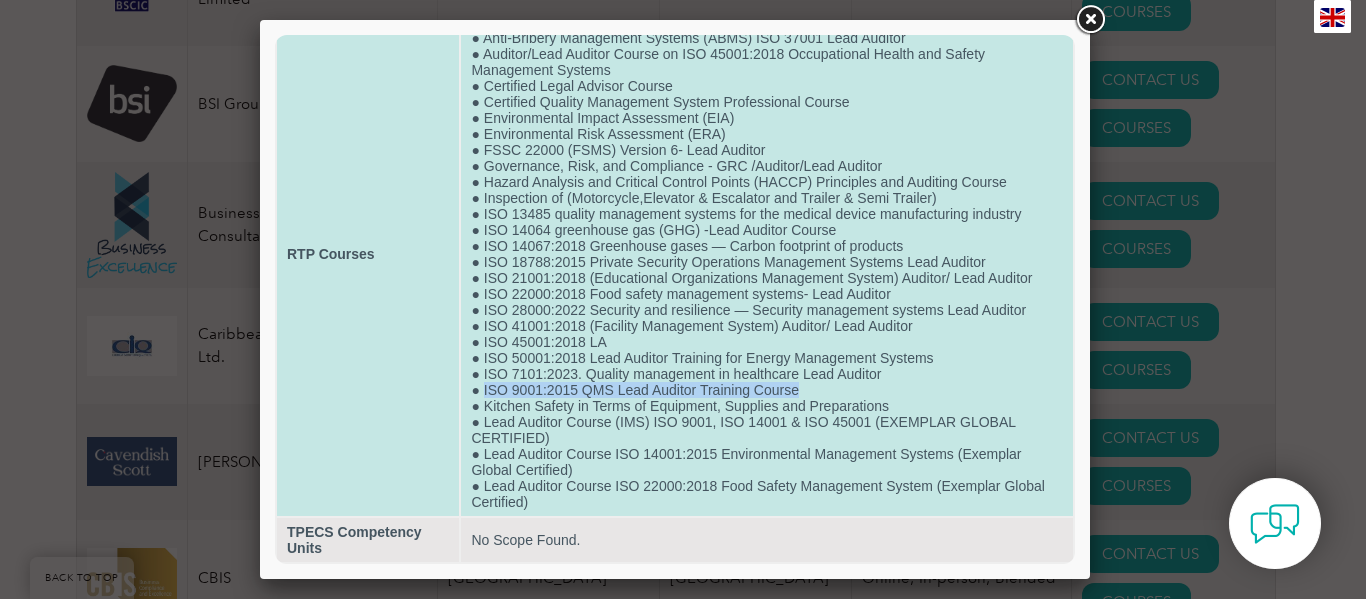 drag, startPoint x: 797, startPoint y: 391, endPoint x: 481, endPoint y: 391, distance: 316 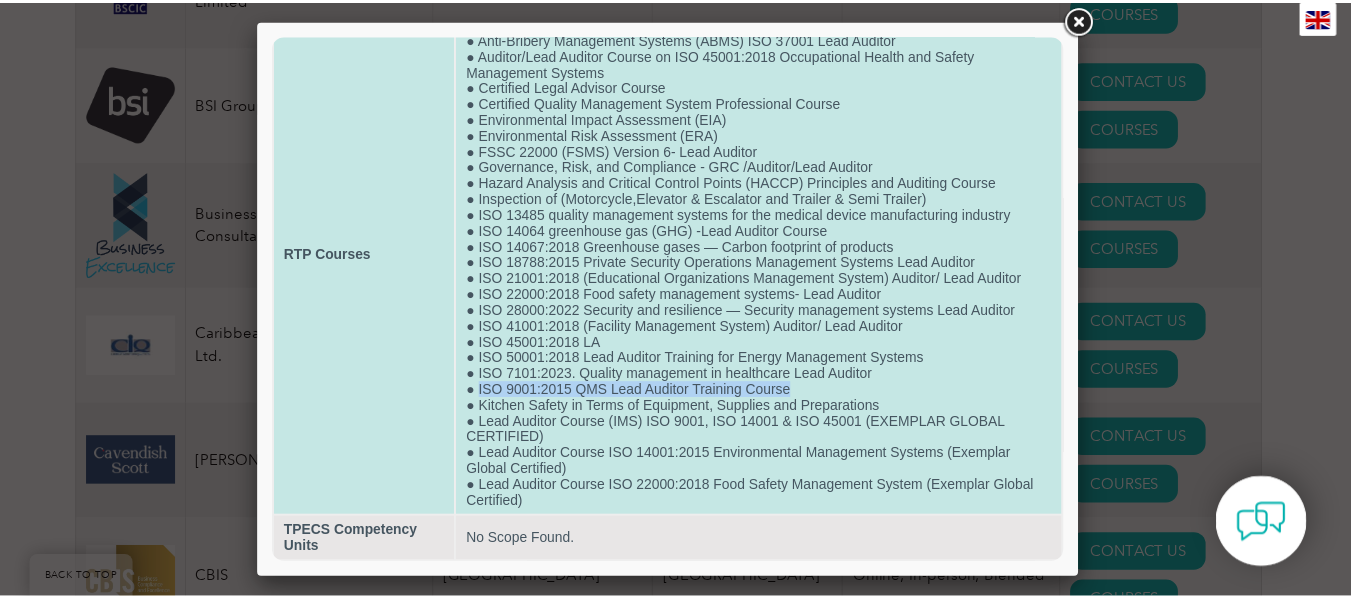 scroll, scrollTop: 0, scrollLeft: 0, axis: both 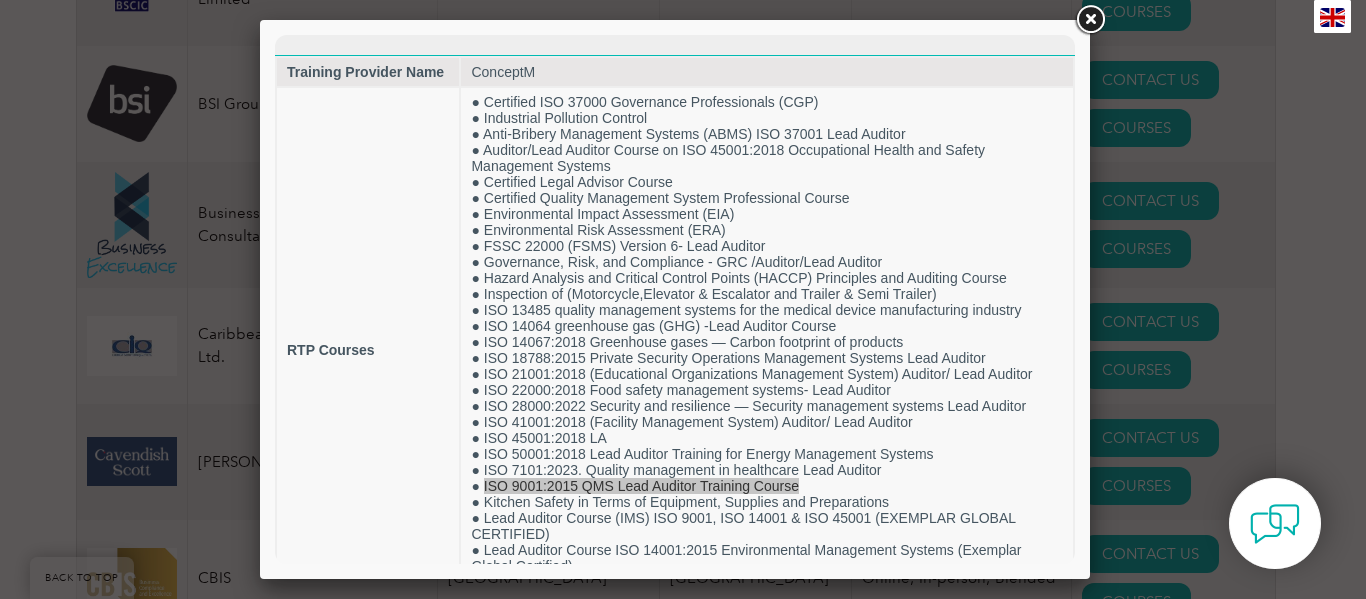 click at bounding box center [1090, 20] 